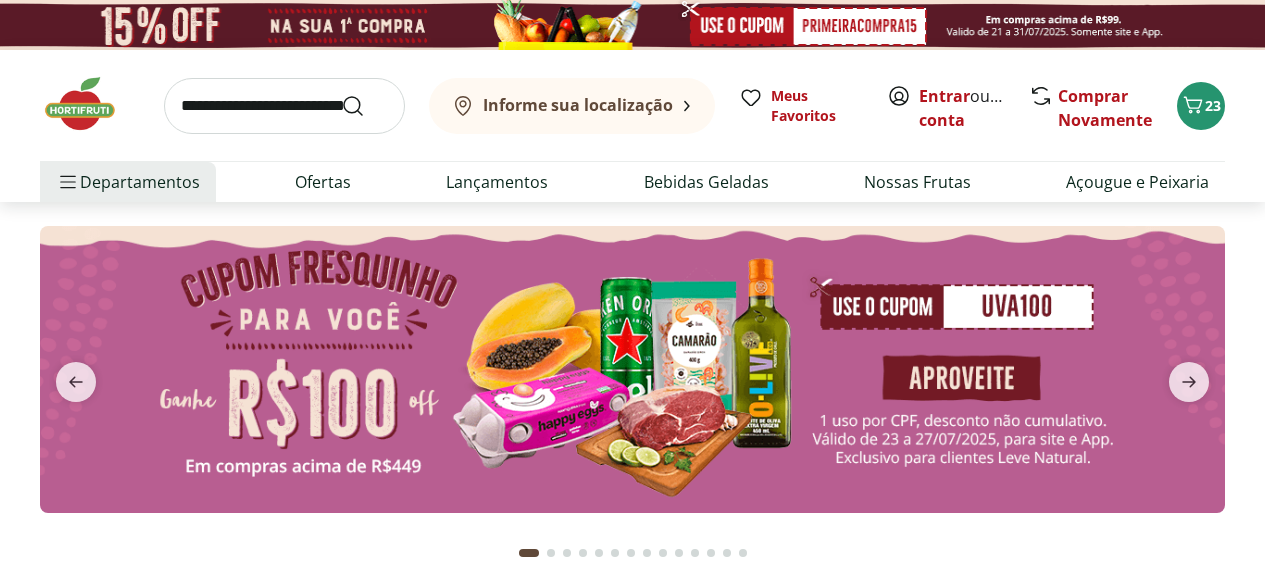 scroll, scrollTop: 0, scrollLeft: 0, axis: both 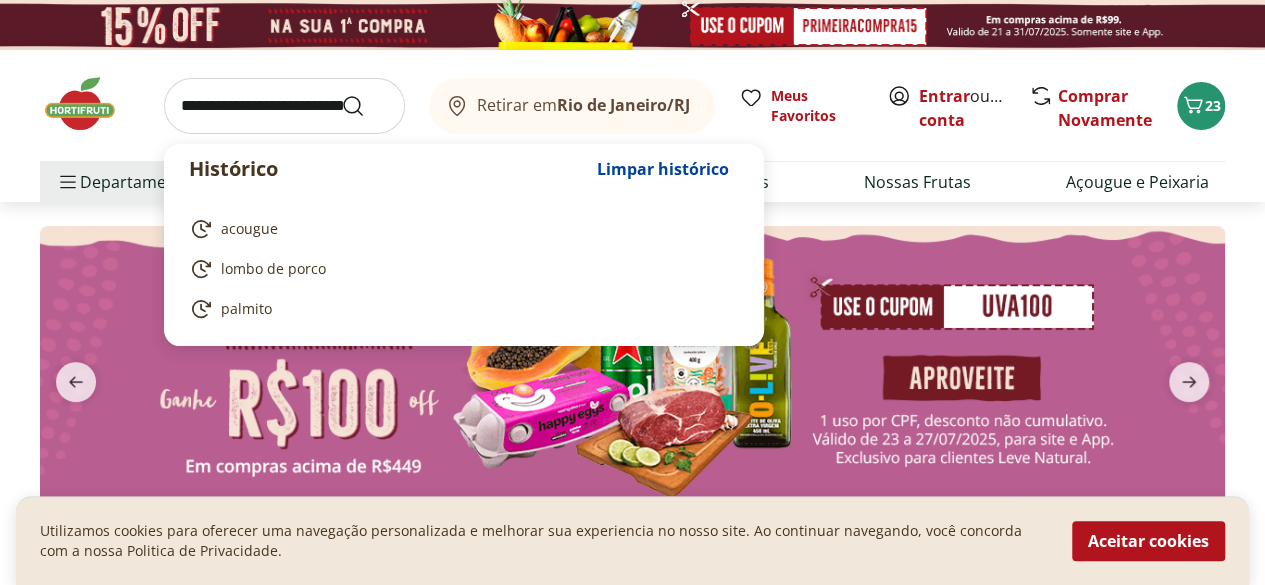 click at bounding box center [284, 106] 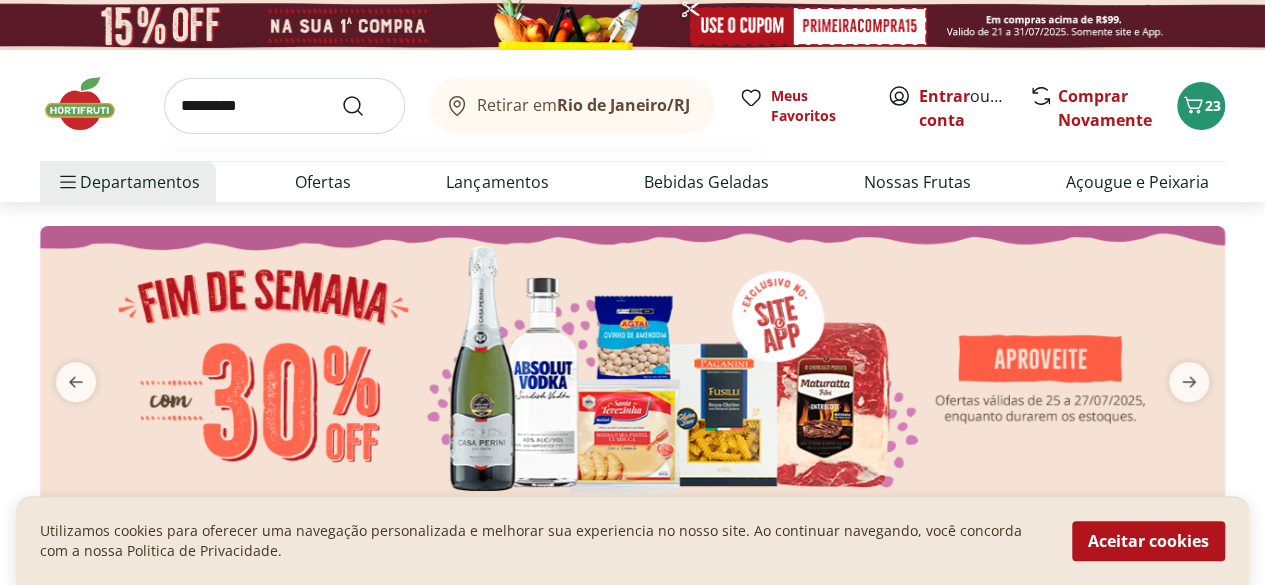 type on "*********" 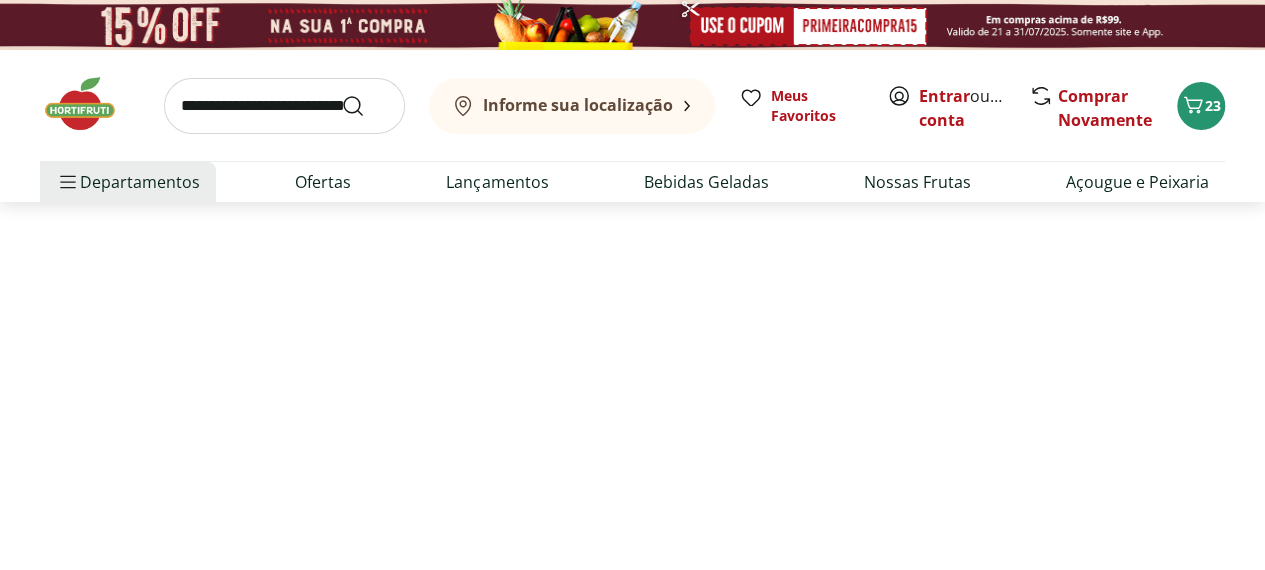 select on "**********" 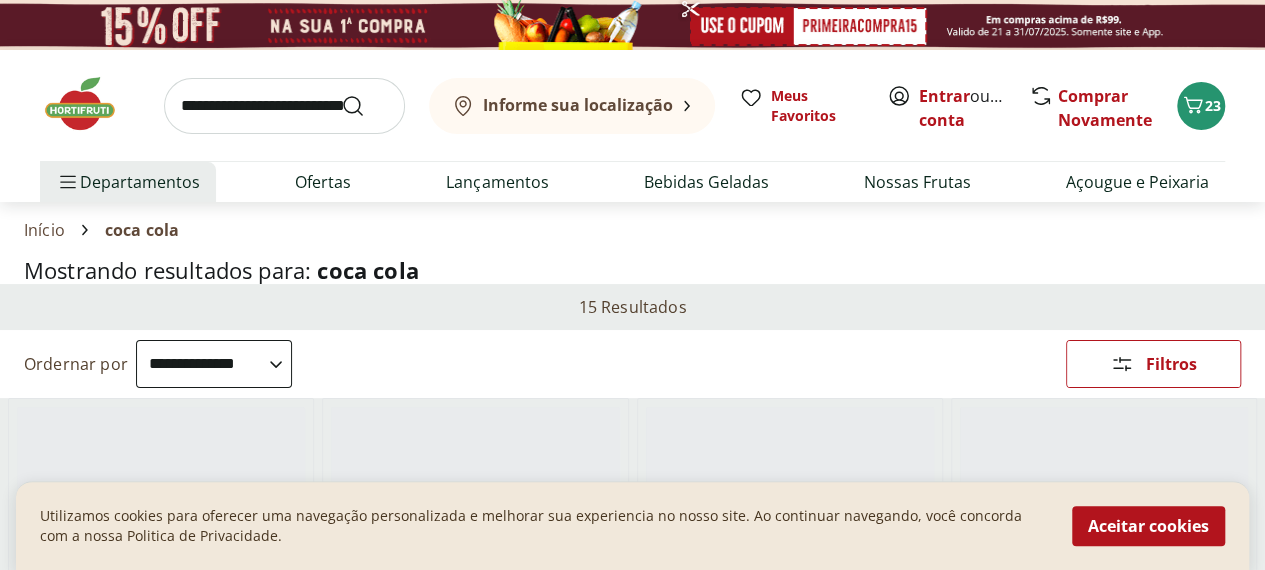 scroll, scrollTop: 498, scrollLeft: 0, axis: vertical 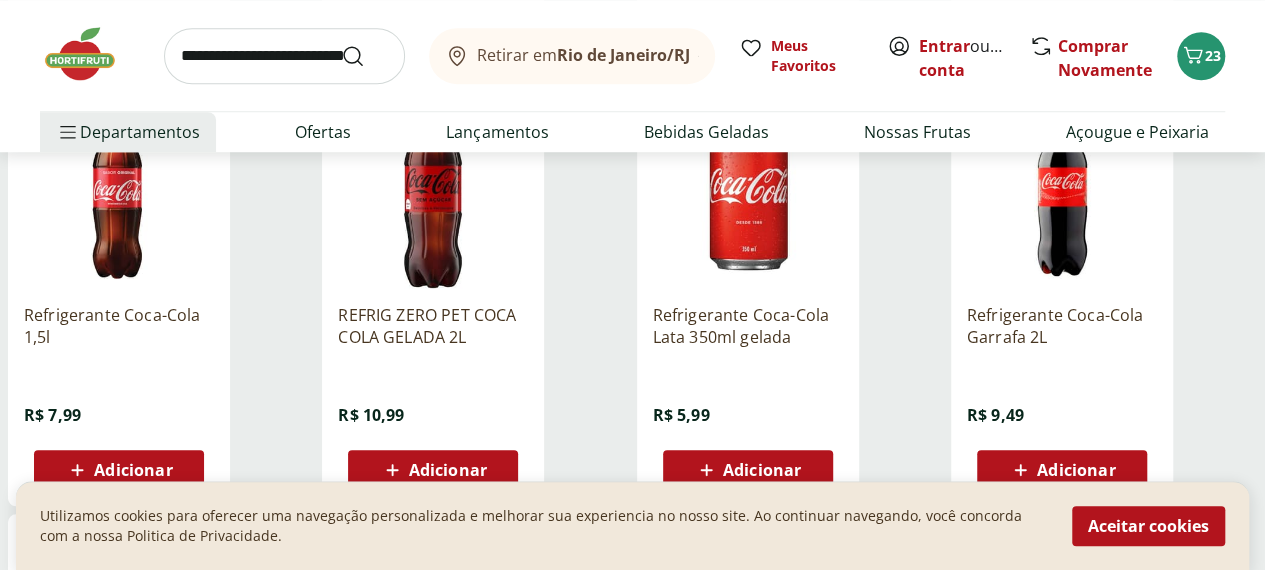click at bounding box center (1062, 193) 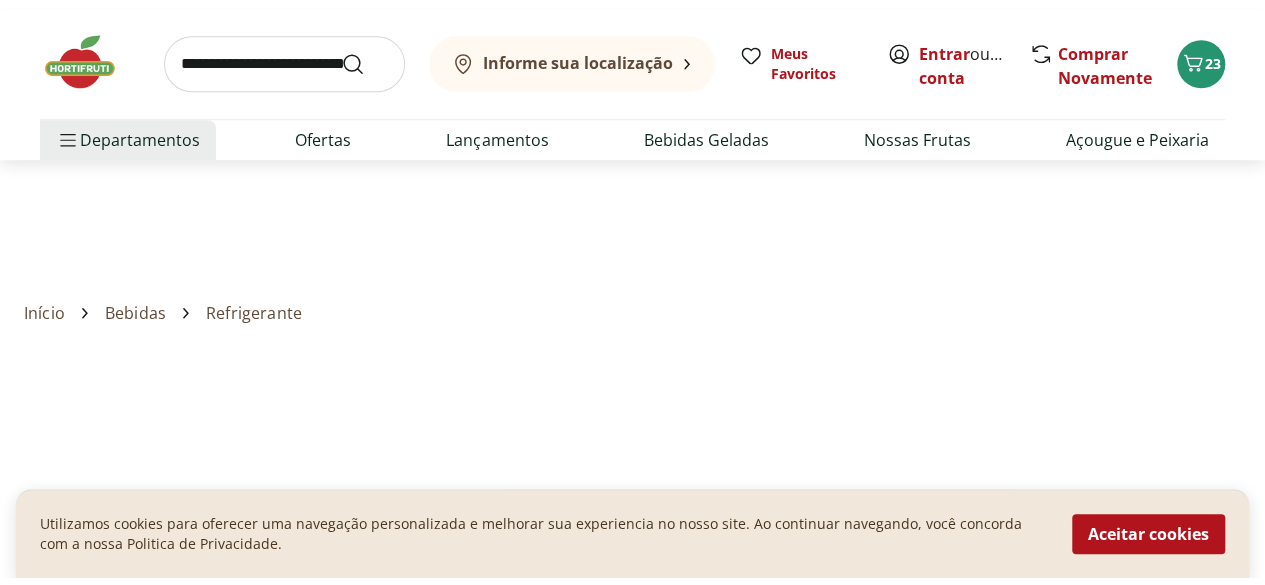scroll, scrollTop: 0, scrollLeft: 0, axis: both 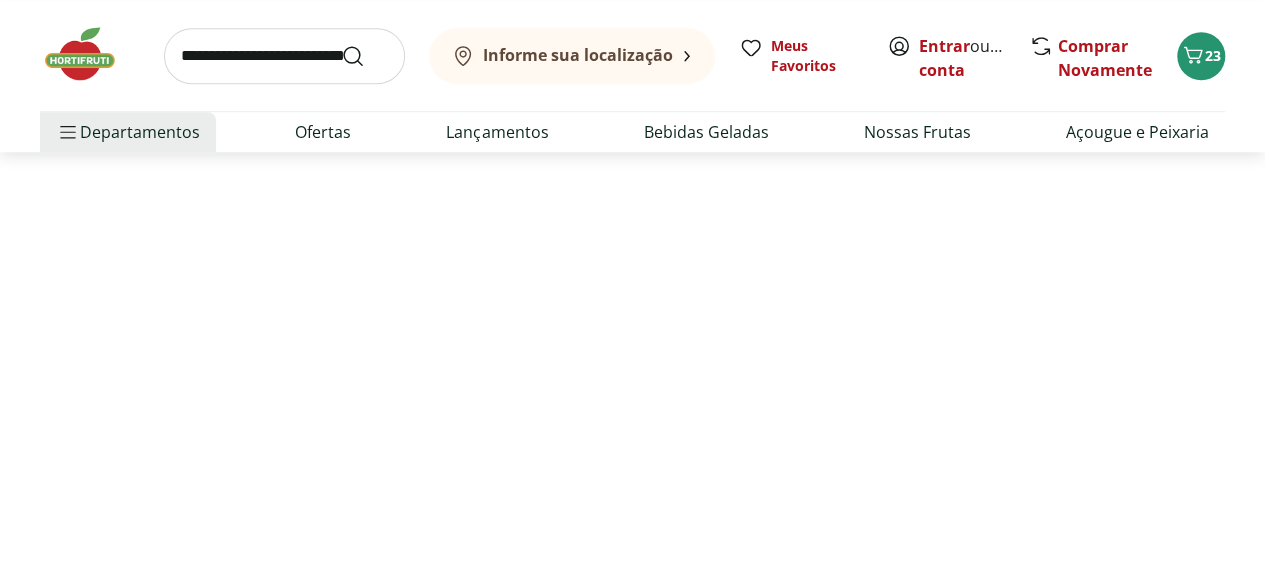 select on "**********" 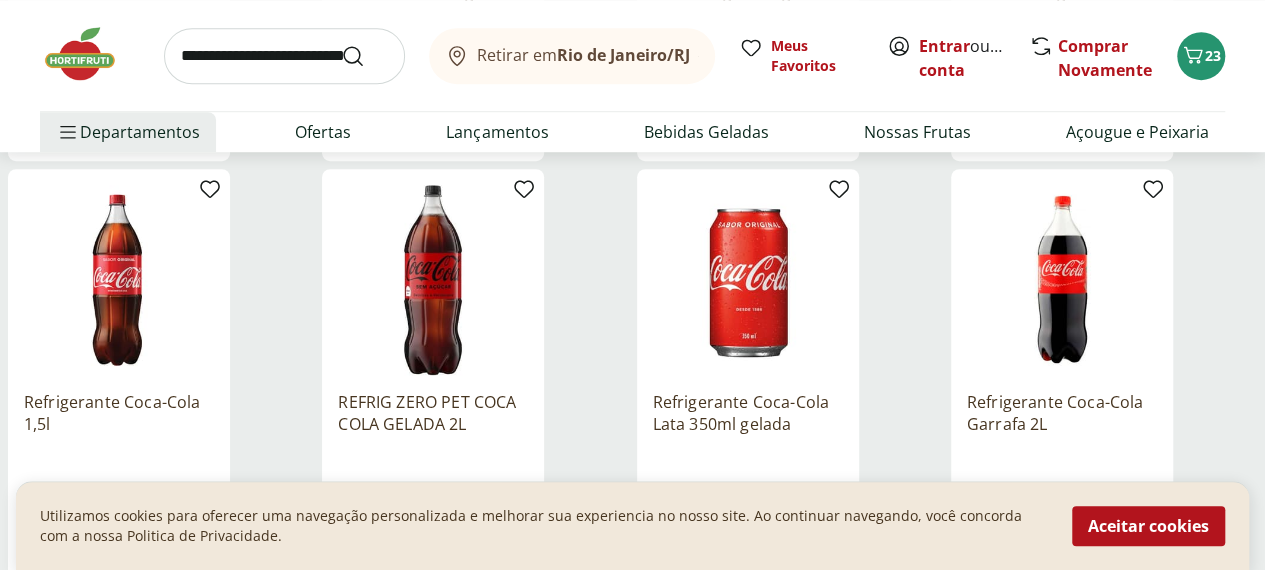 scroll, scrollTop: 888, scrollLeft: 0, axis: vertical 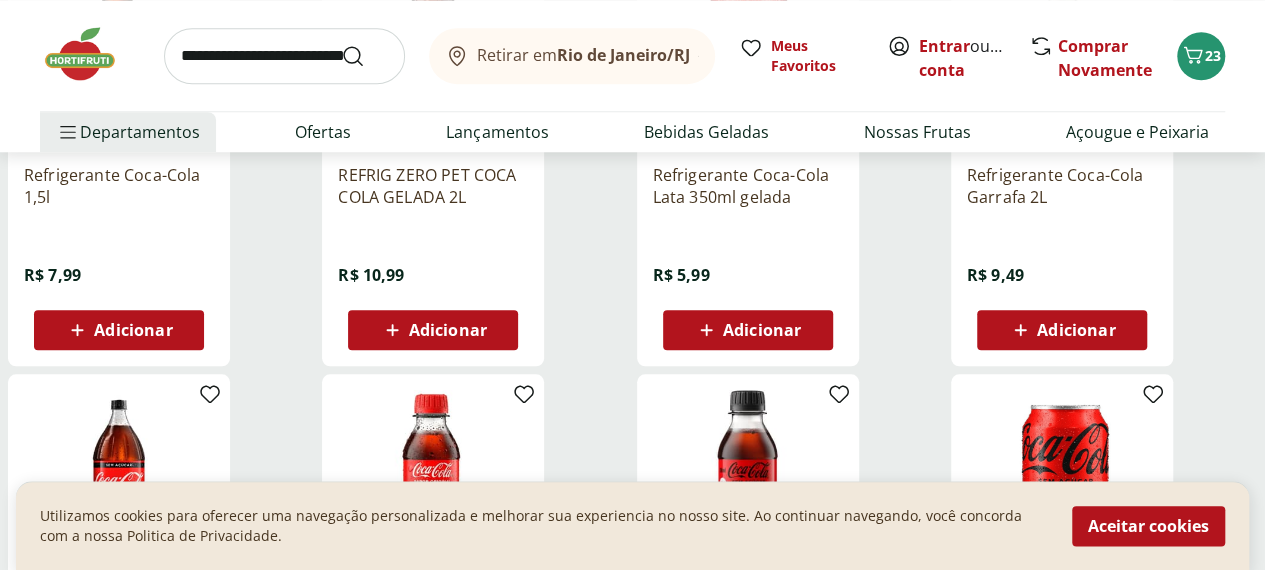 click on "Adicionar" at bounding box center (1076, 330) 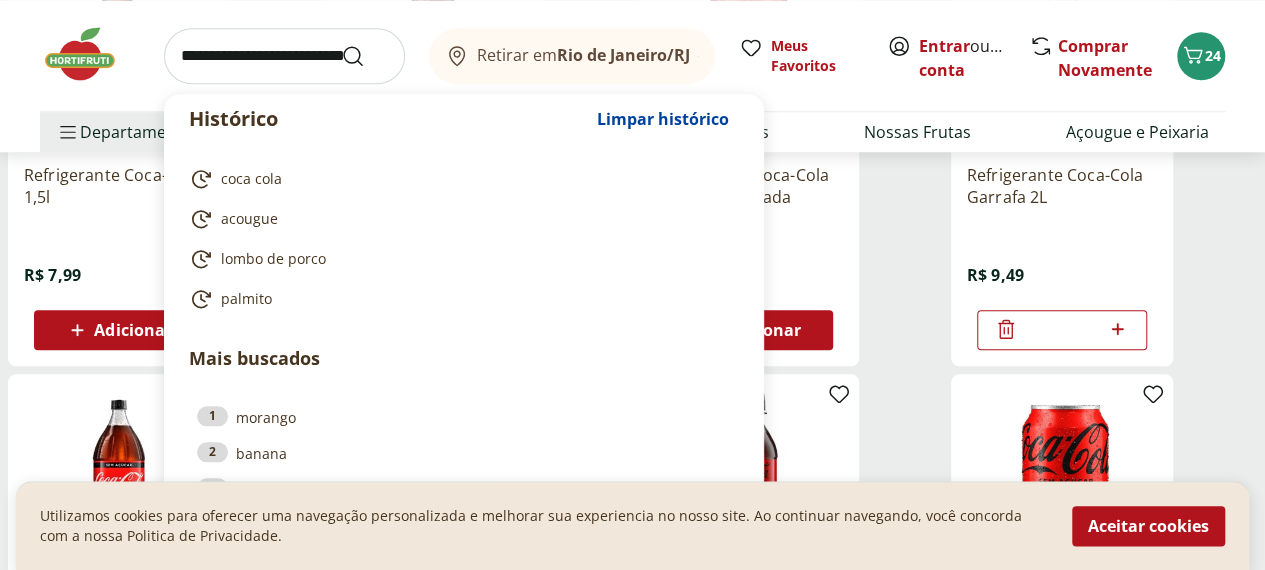 click at bounding box center [284, 56] 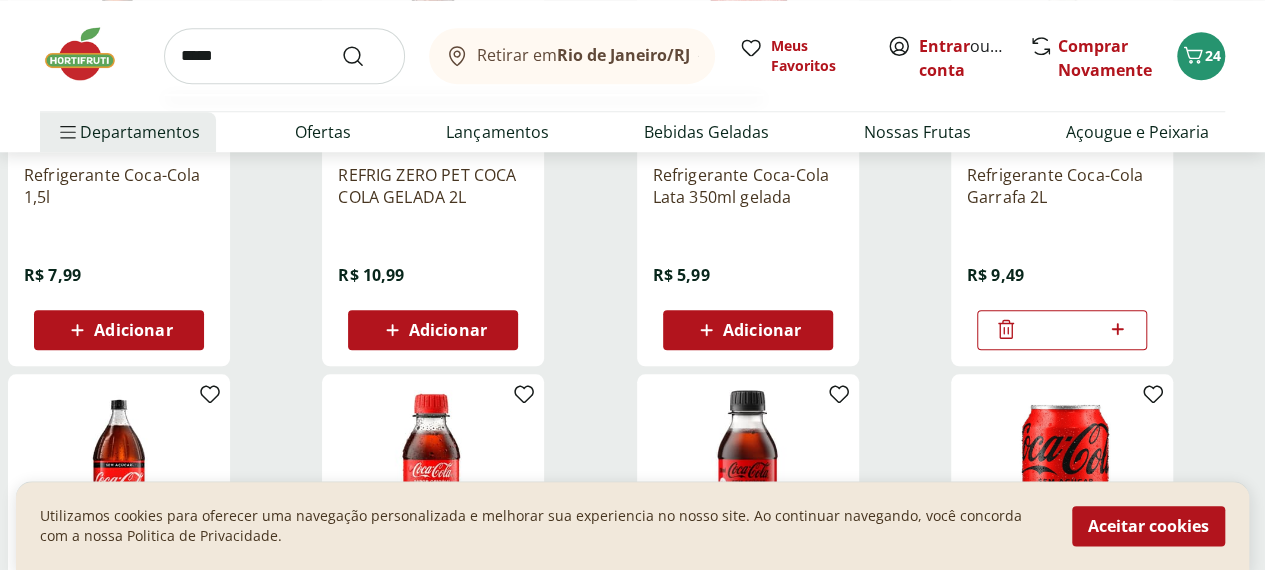 type on "*****" 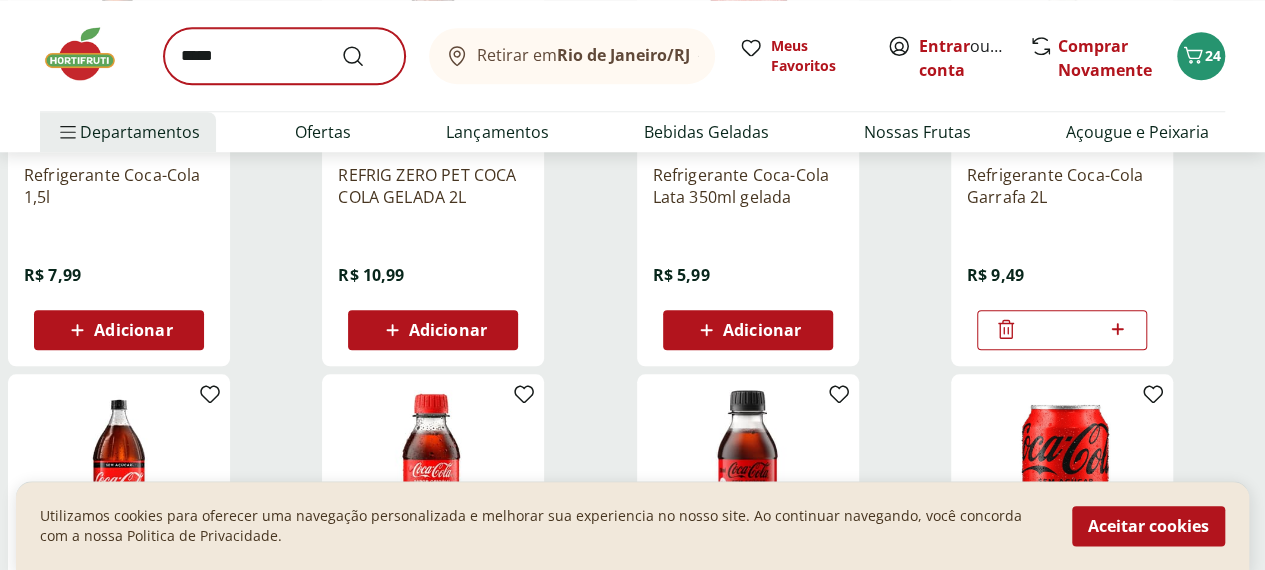 scroll, scrollTop: 0, scrollLeft: 0, axis: both 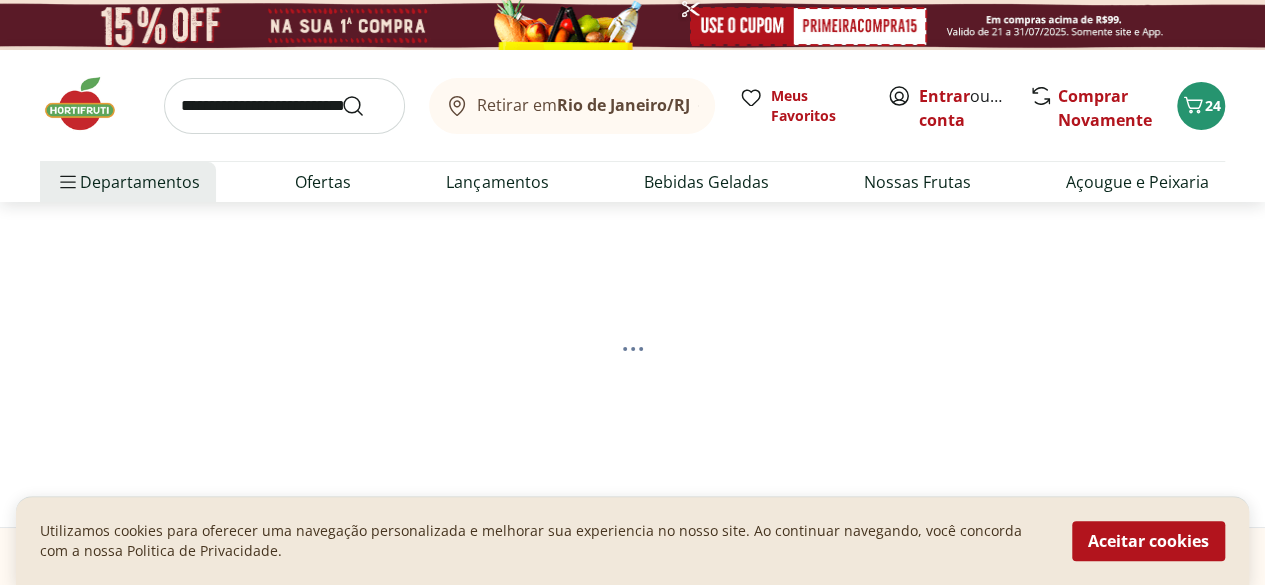 select on "**********" 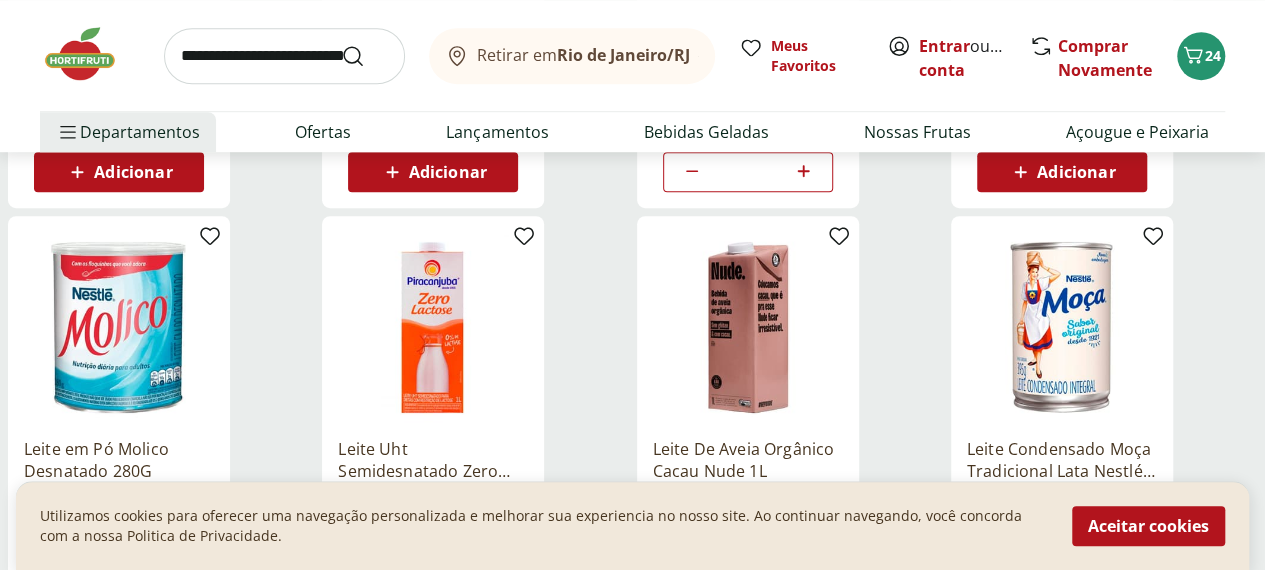 scroll, scrollTop: 627, scrollLeft: 0, axis: vertical 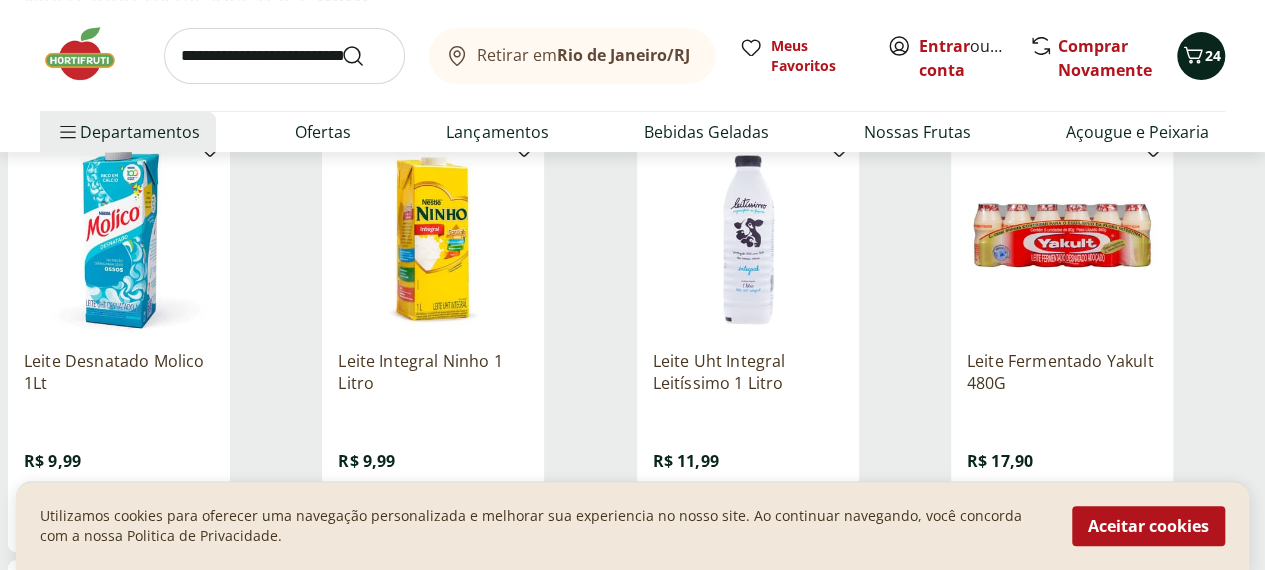 click on "24" at bounding box center [1213, 55] 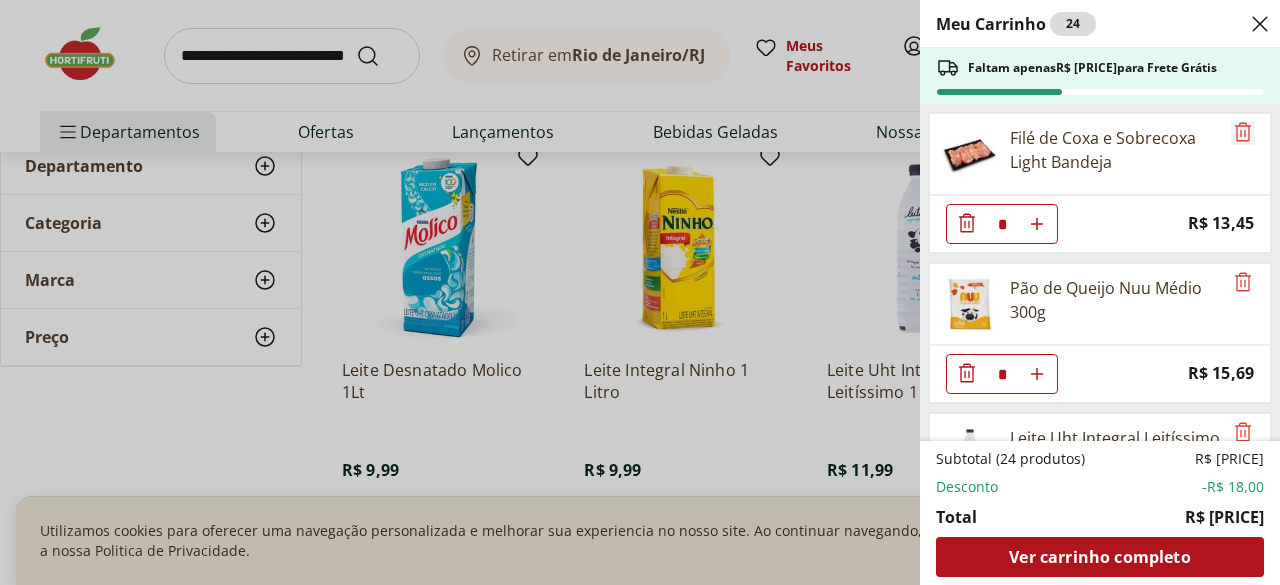 click 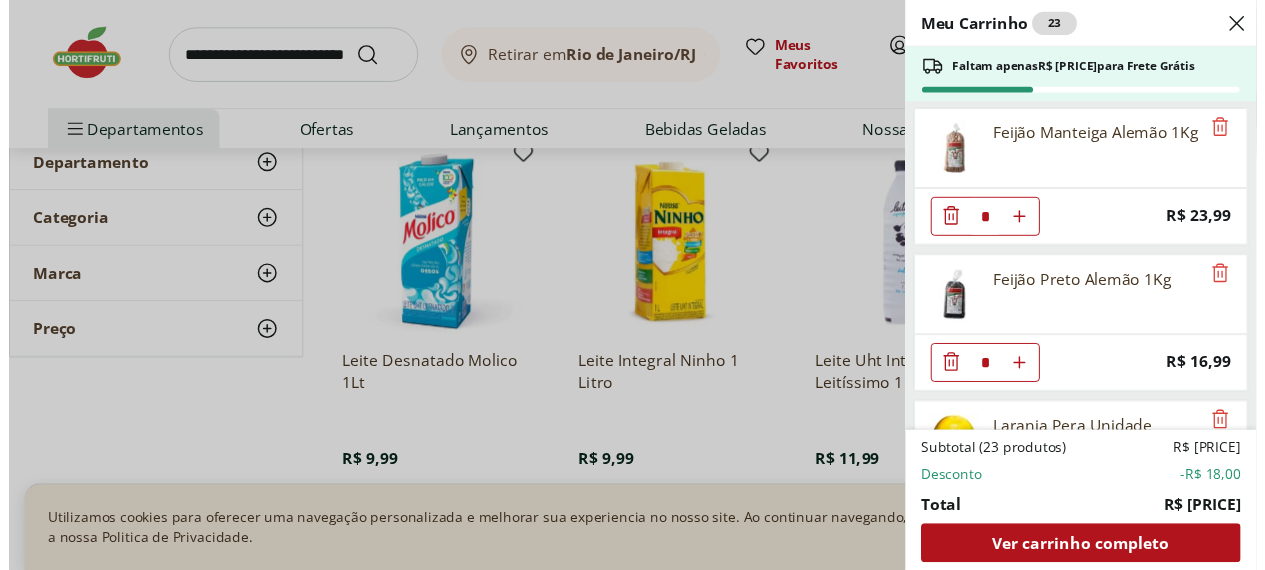scroll, scrollTop: 434, scrollLeft: 0, axis: vertical 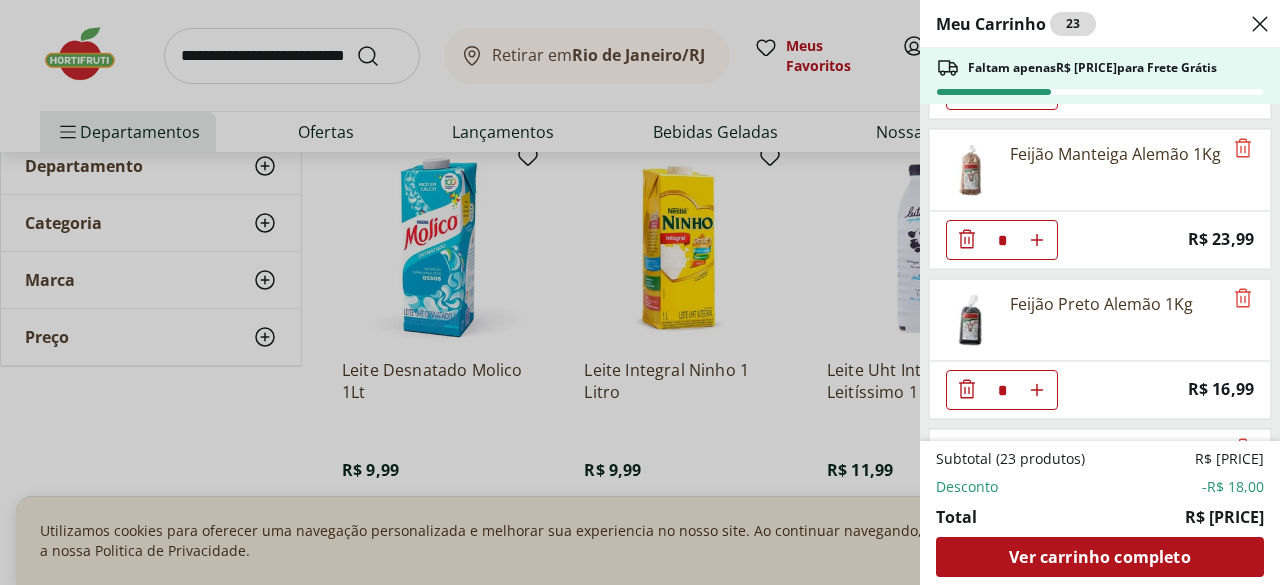 click on "Meu Carrinho 23 Faltam apenas  R$ [PRICE]  para Frete Grátis Pão de Queijo Nuu Médio 300g * Price: R$ [PRICE]  Leite Uht Integral Leitíssimo 1 Litro * Price: R$ [PRICE]  Pão Frances * Price: R$ [PRICE]  Feijão Manteiga Alemão 1Kg * Price: R$ [PRICE]  Feijão Preto Alemão 1Kg * Price: R$ [PRICE]  Laranja Pera Unidade ** Price: R$ [PRICE]  Palmito Pupunha Inteiro Tio Paco 300g * Original price: R$ [PRICE]  Price: R$ [PRICE]  Refrigerante Coca-Cola Garrafa 2L * Price: R$ [PRICE]  Subtotal (23 produtos) R$ [PRICE]  Desconto -R$ [PRICE]  Total R$ [PRICE]  Ver carrinho completo" at bounding box center (640, 292) 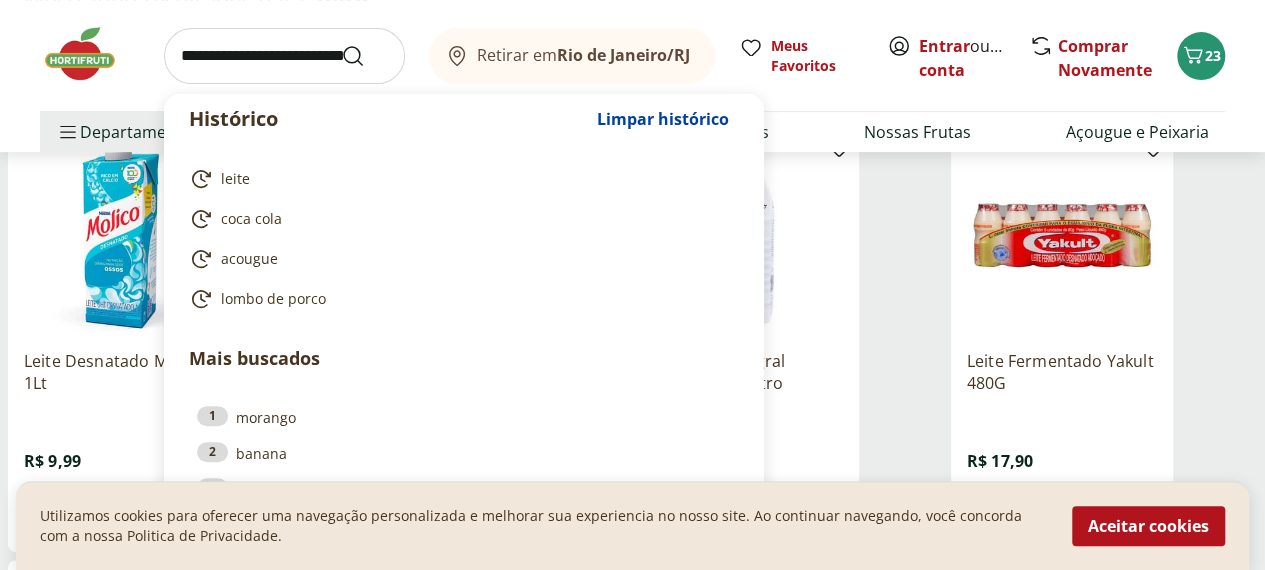 click at bounding box center [284, 56] 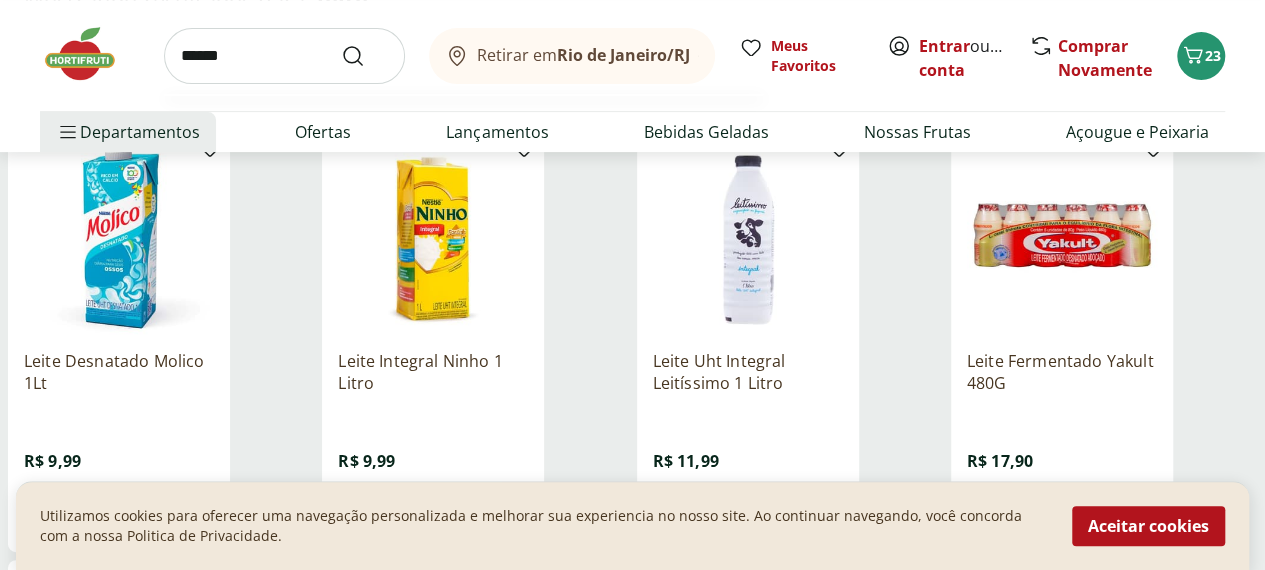 type on "******" 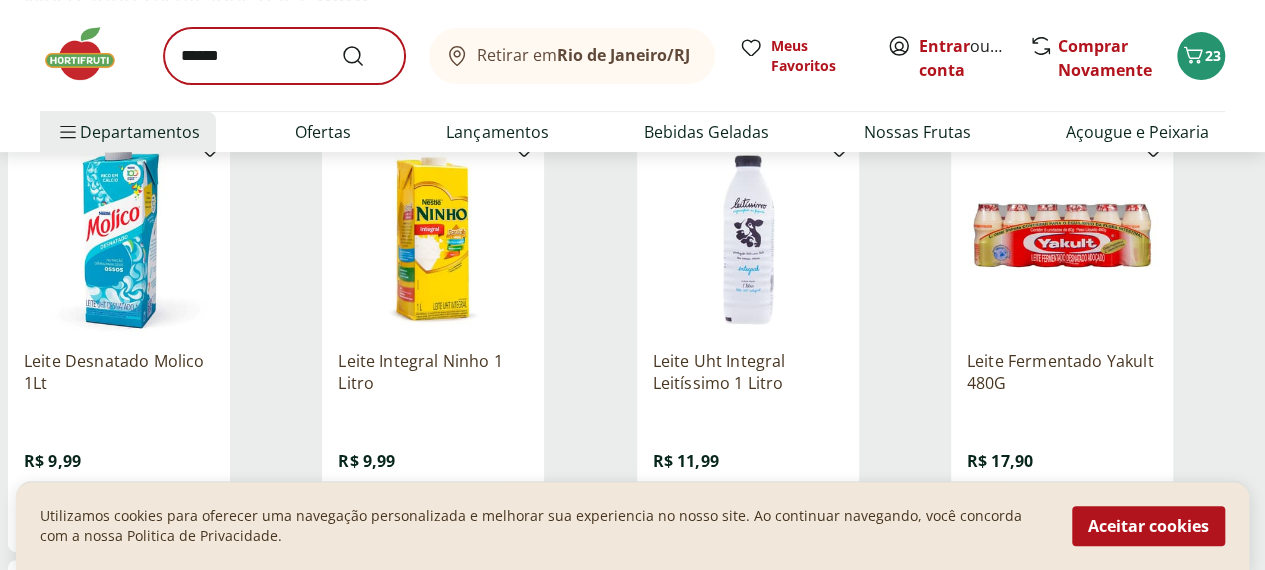 scroll, scrollTop: 0, scrollLeft: 0, axis: both 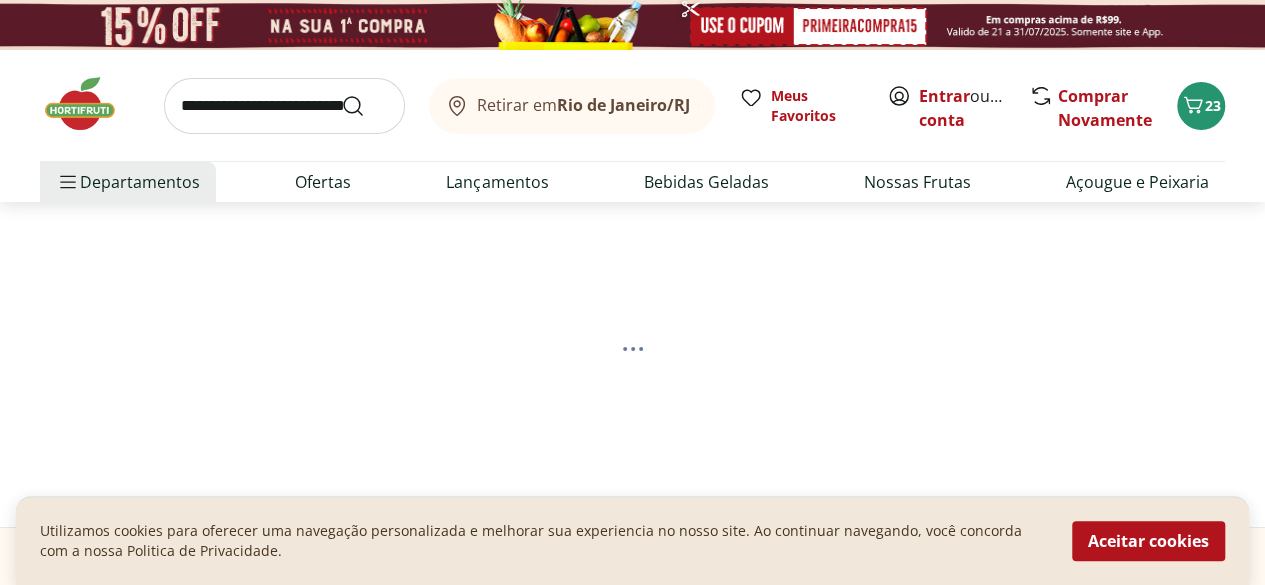 select on "**********" 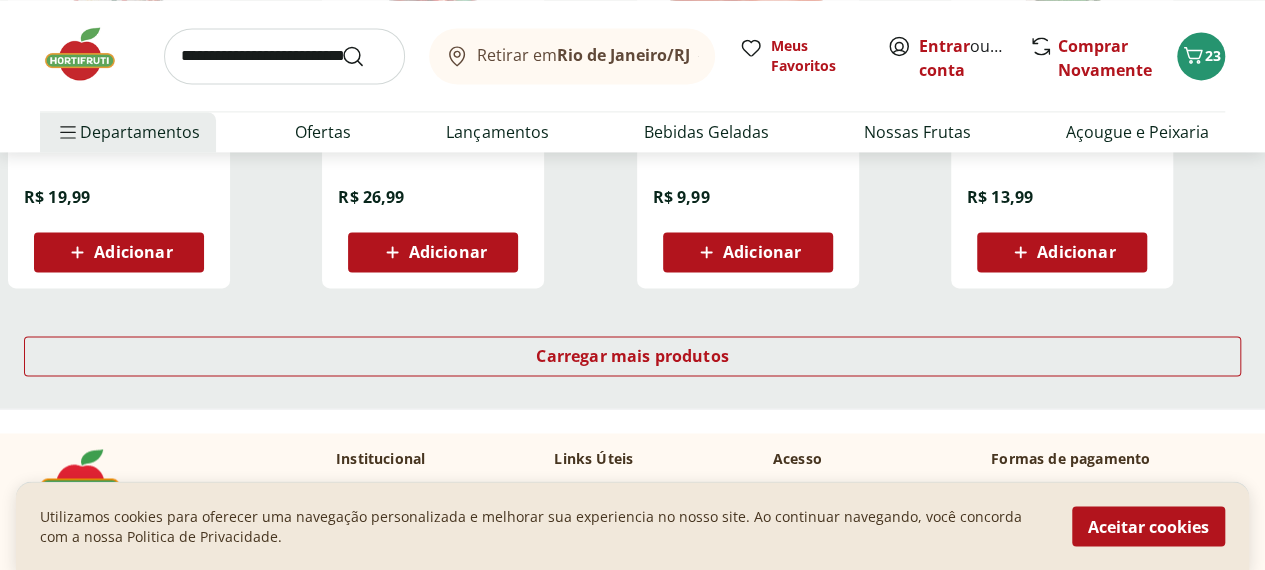 scroll, scrollTop: 1430, scrollLeft: 0, axis: vertical 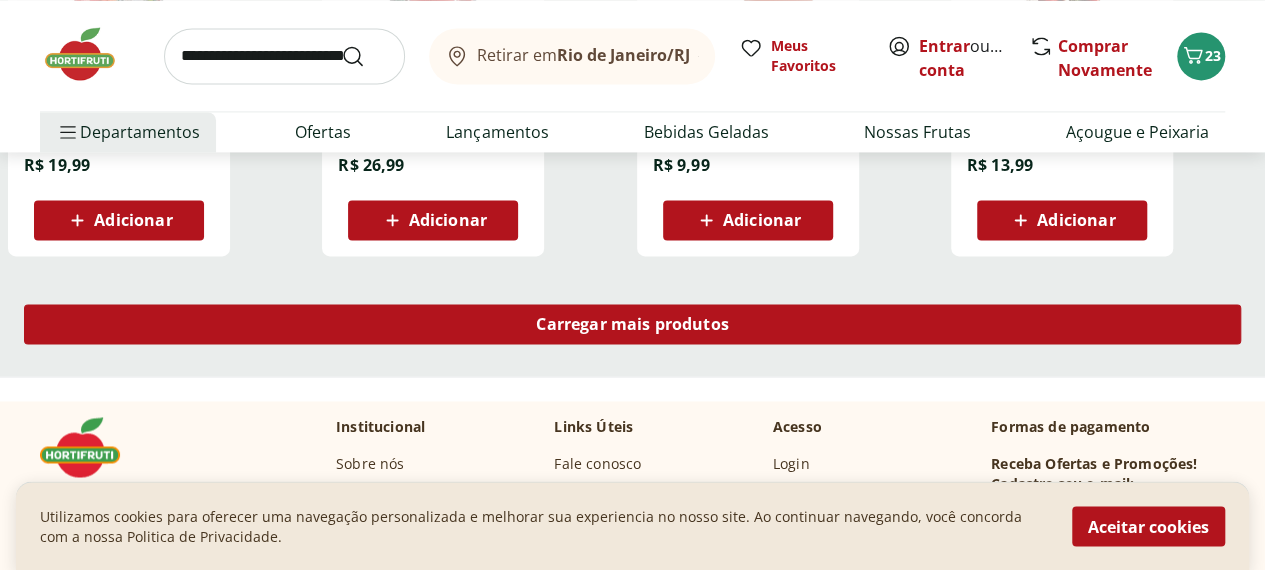 click on "Carregar mais produtos" at bounding box center (632, 324) 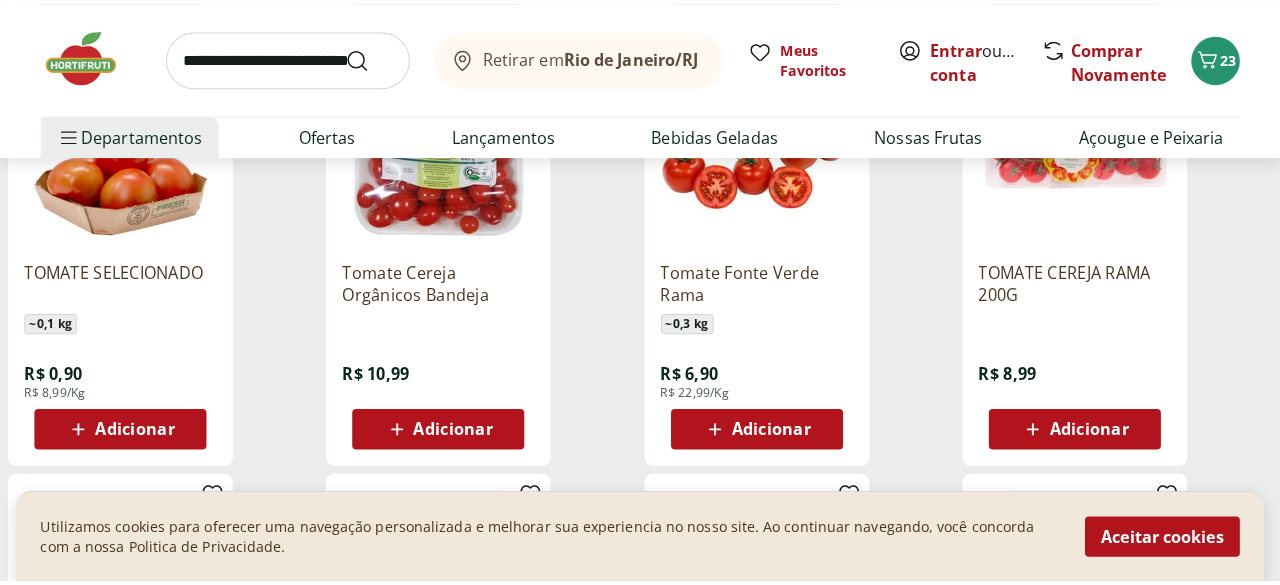 scroll, scrollTop: 1639, scrollLeft: 0, axis: vertical 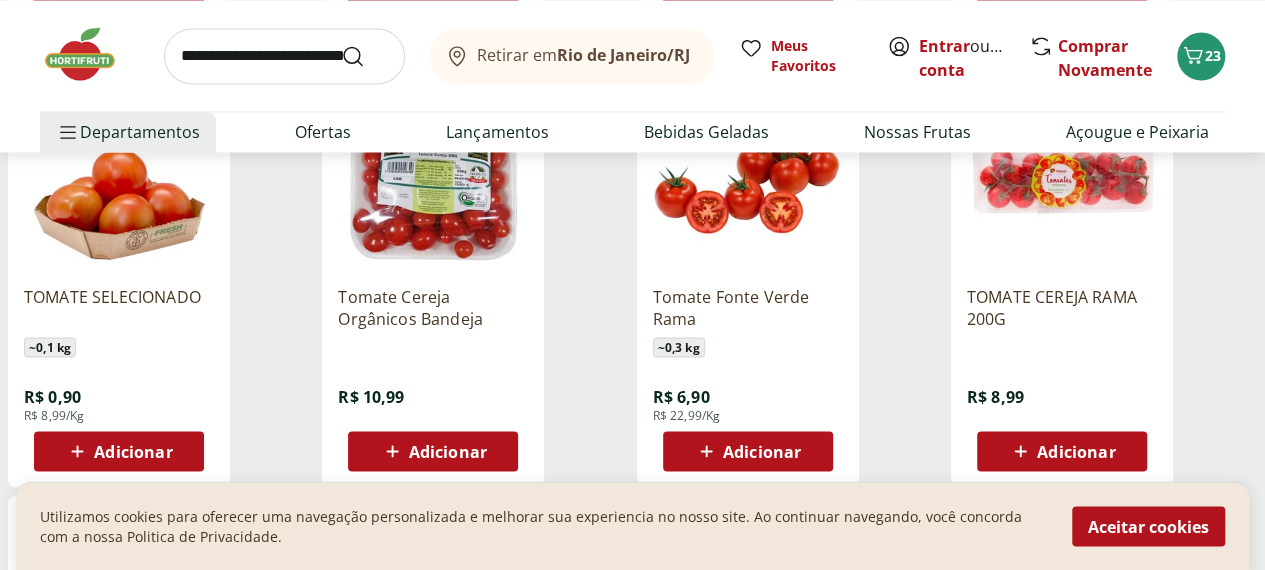 click on "Adicionar" at bounding box center [119, 451] 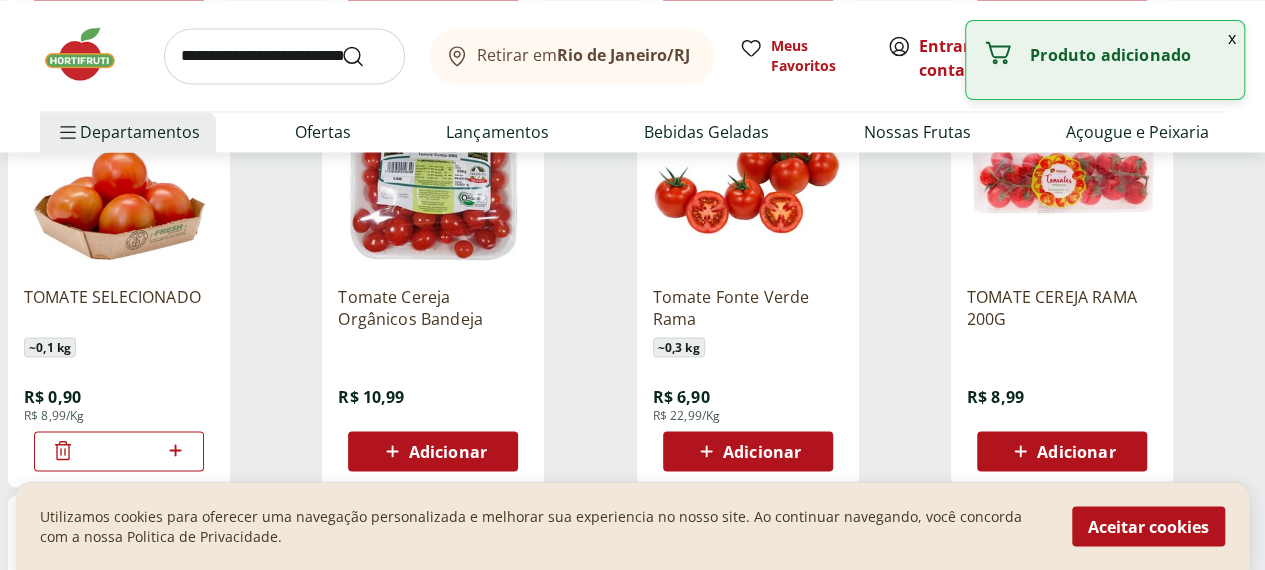 click 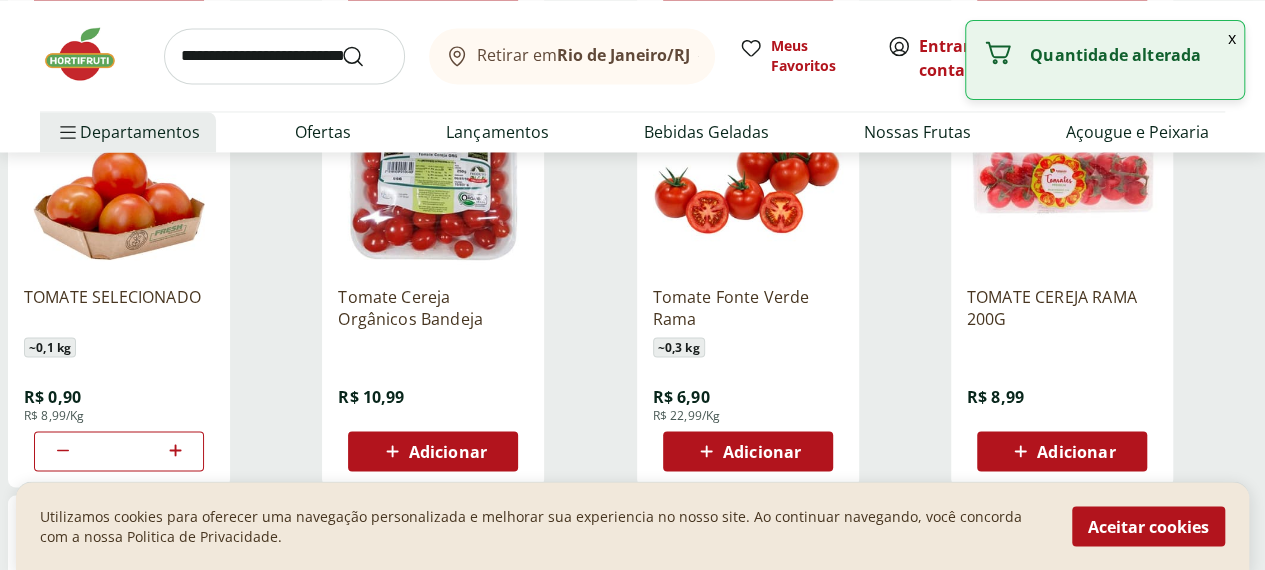 click 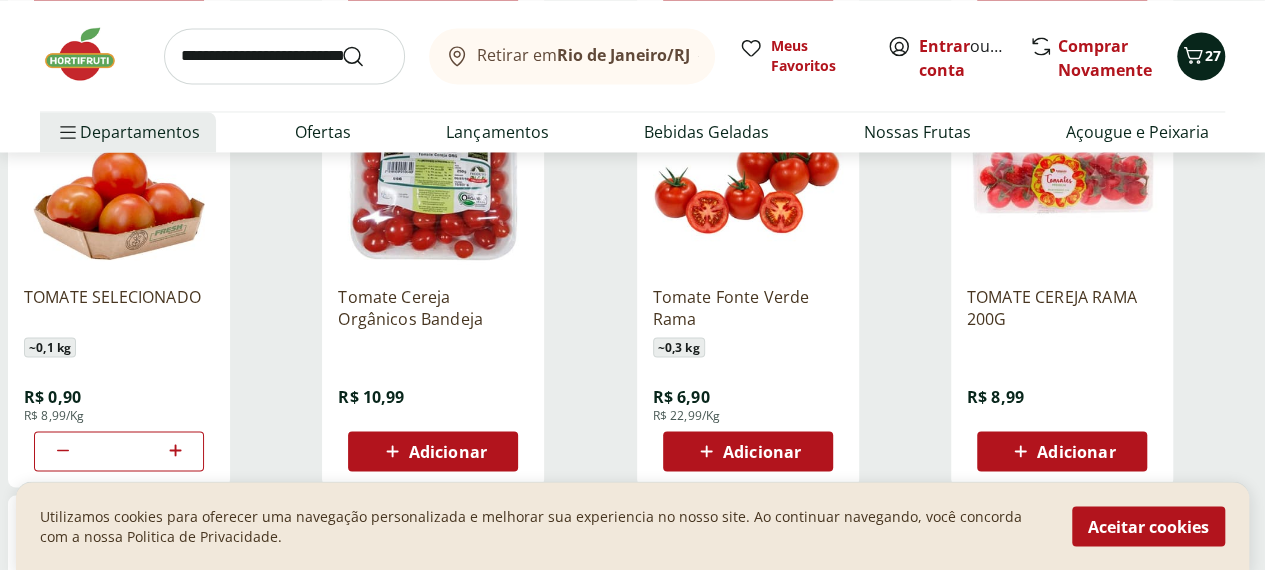 click on "27" at bounding box center [1213, 55] 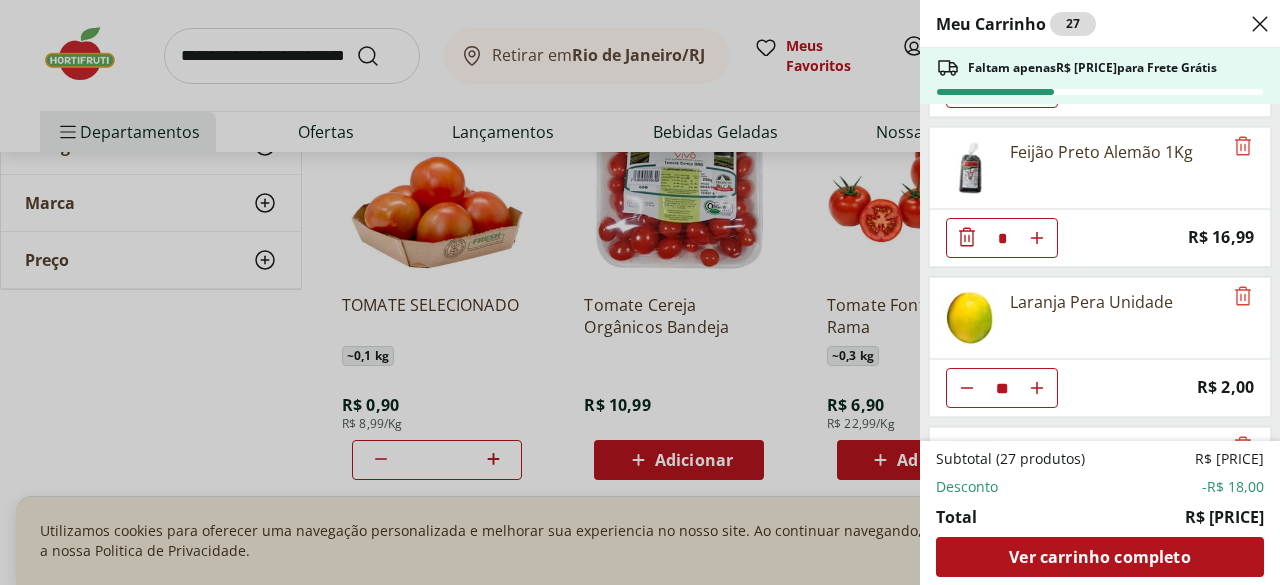 scroll, scrollTop: 624, scrollLeft: 0, axis: vertical 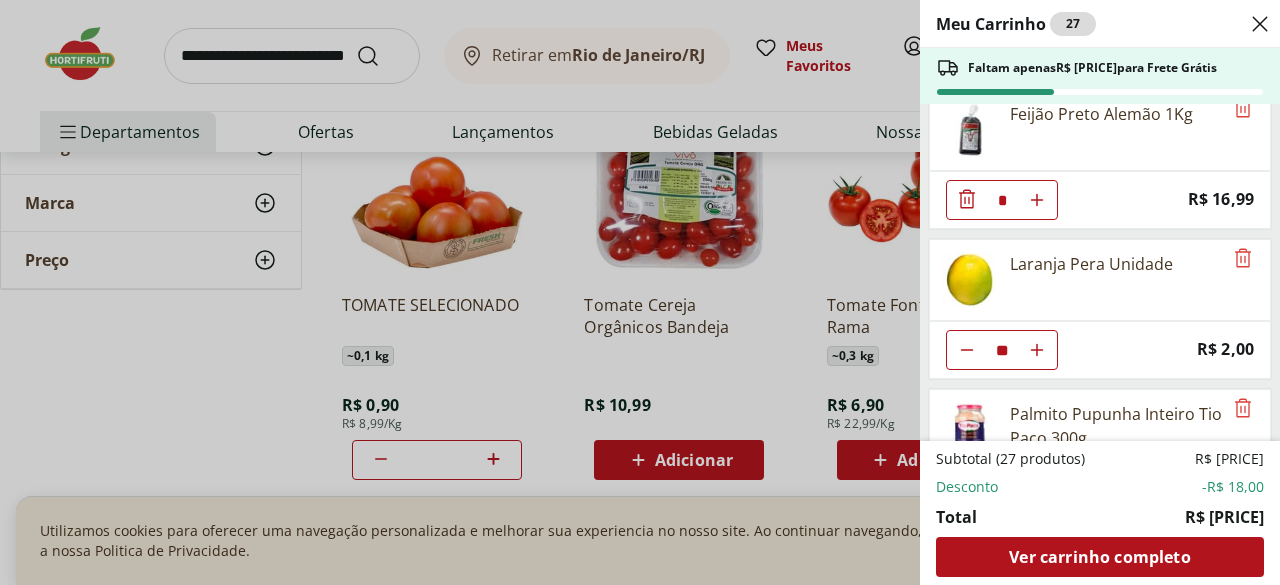 click 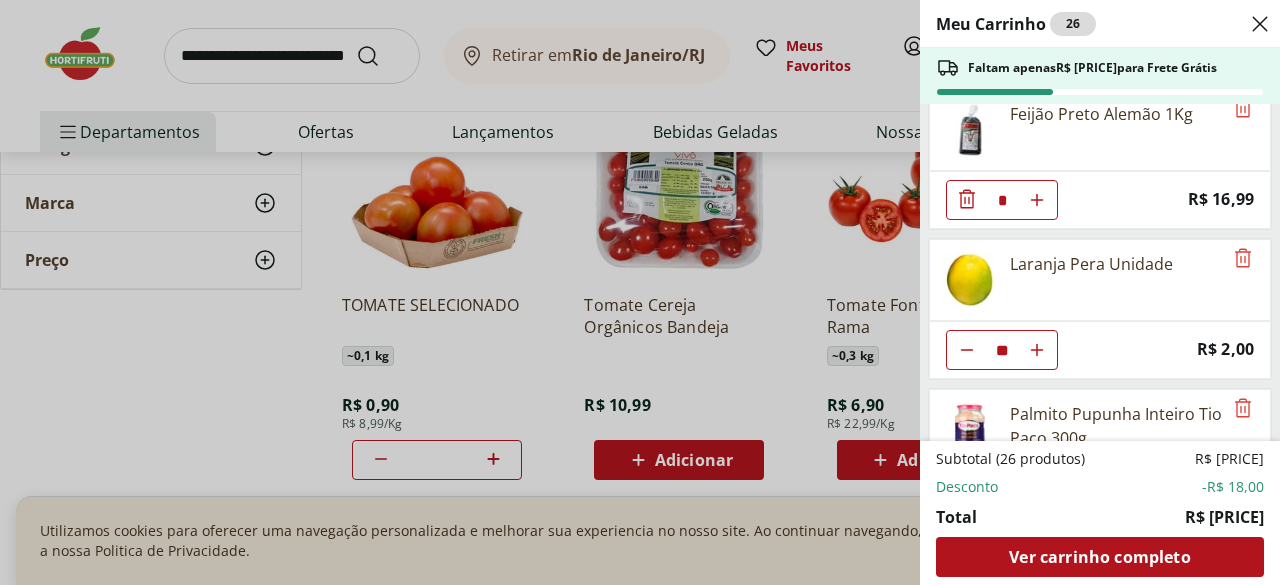 click 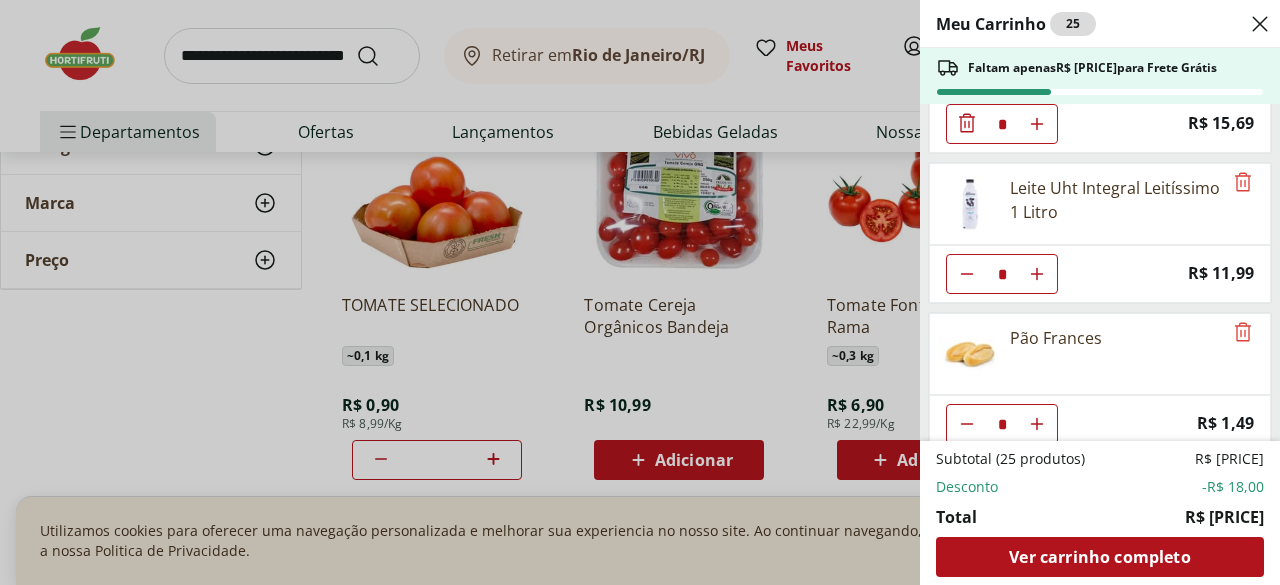 scroll, scrollTop: 110, scrollLeft: 0, axis: vertical 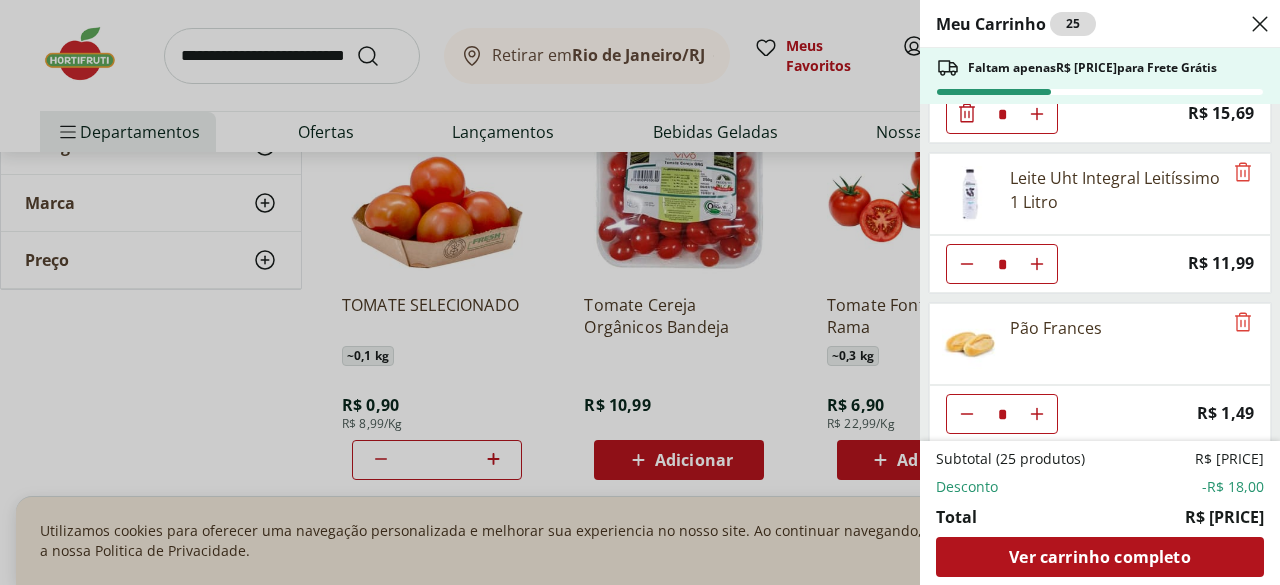 click 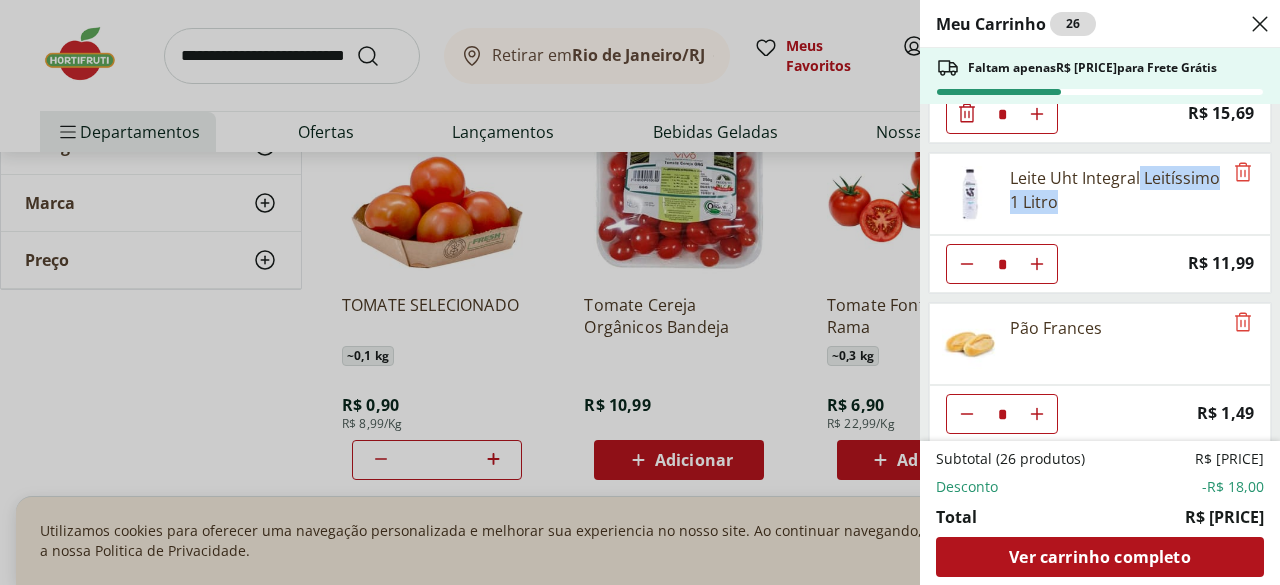 drag, startPoint x: 1277, startPoint y: 177, endPoint x: 1276, endPoint y: 193, distance: 16.03122 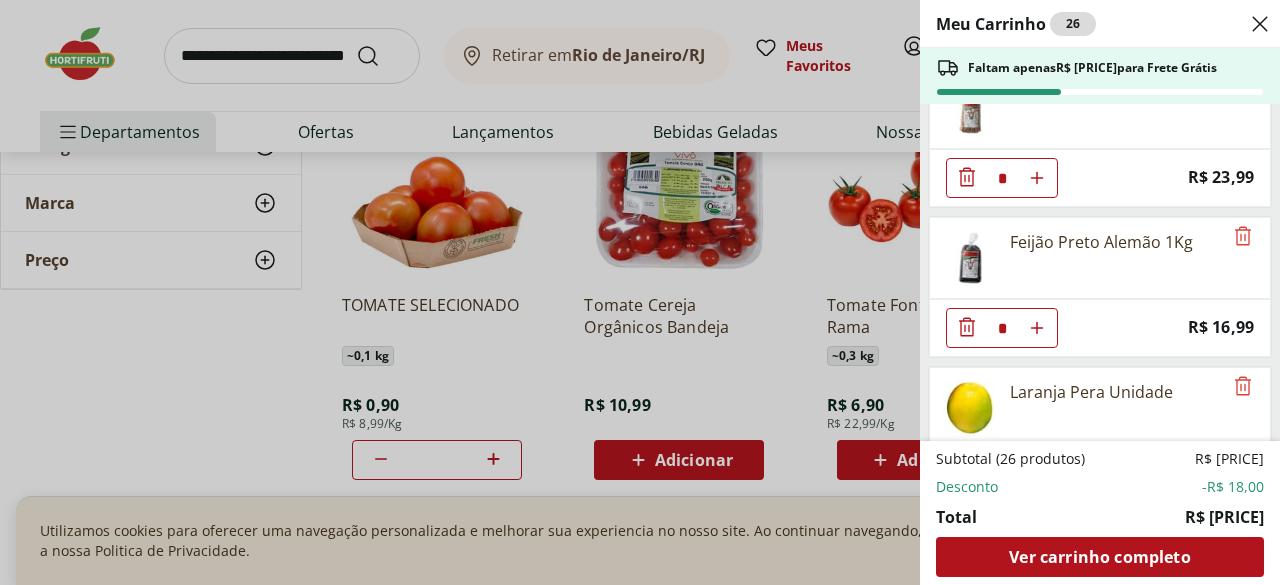 scroll, scrollTop: 500, scrollLeft: 0, axis: vertical 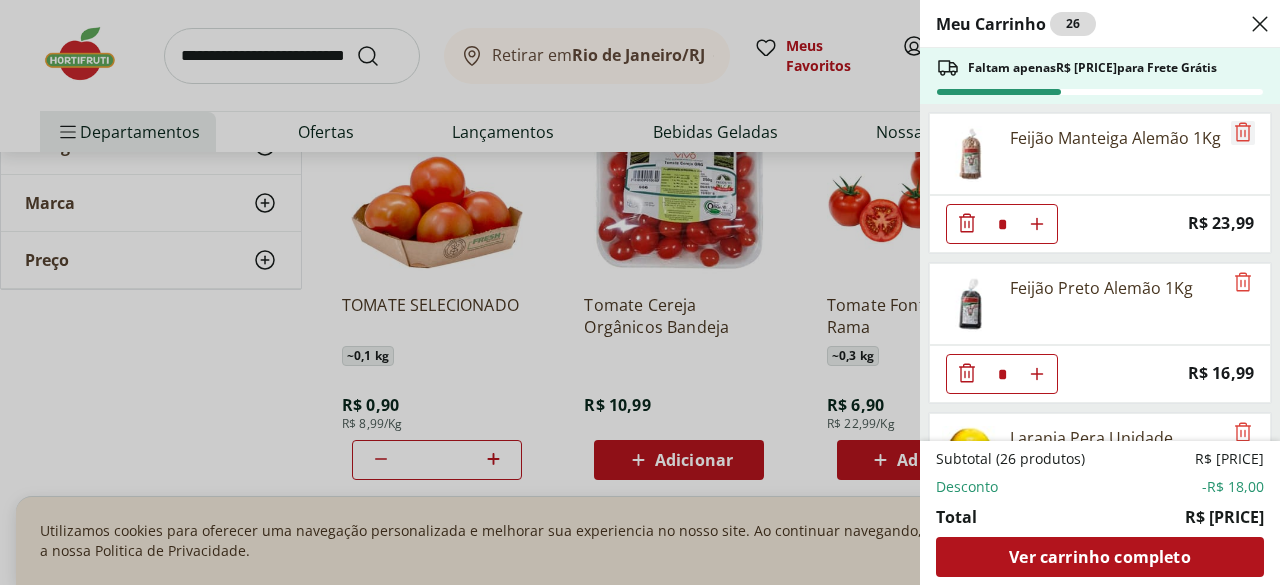 click 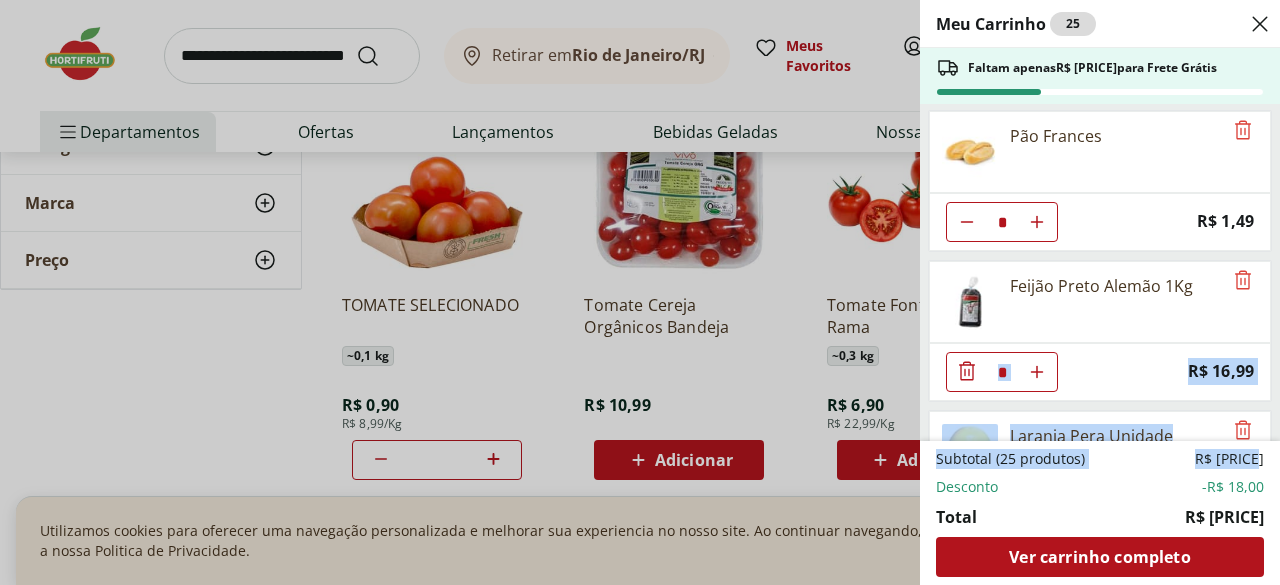 drag, startPoint x: 1268, startPoint y: 277, endPoint x: 1279, endPoint y: 444, distance: 167.36188 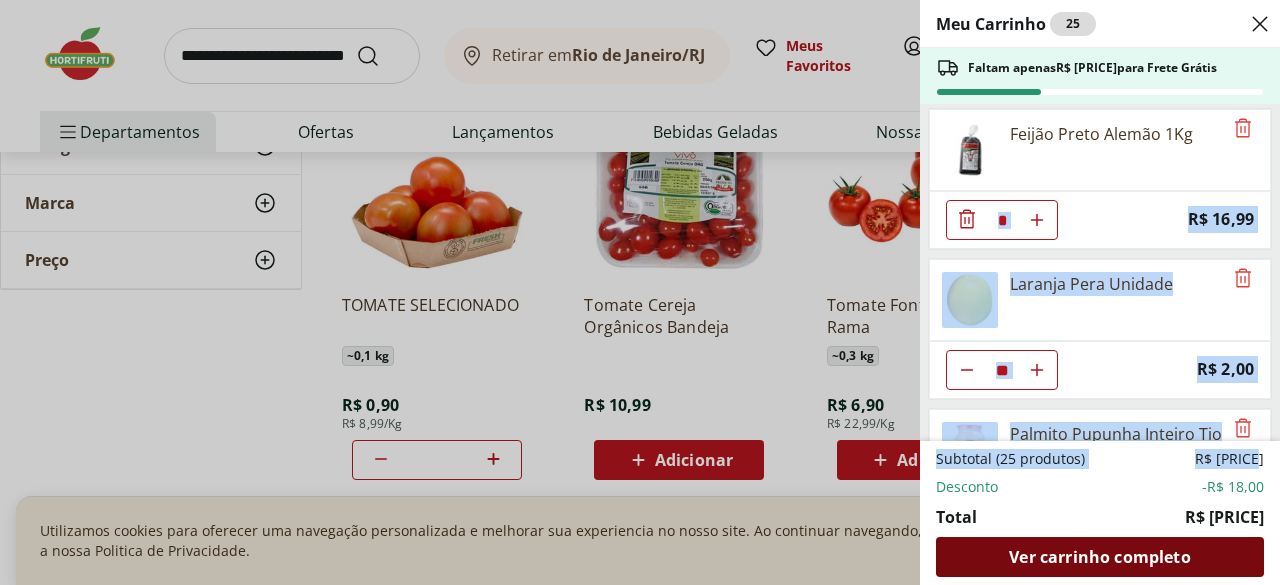 click on "Ver carrinho completo" at bounding box center [1099, 557] 